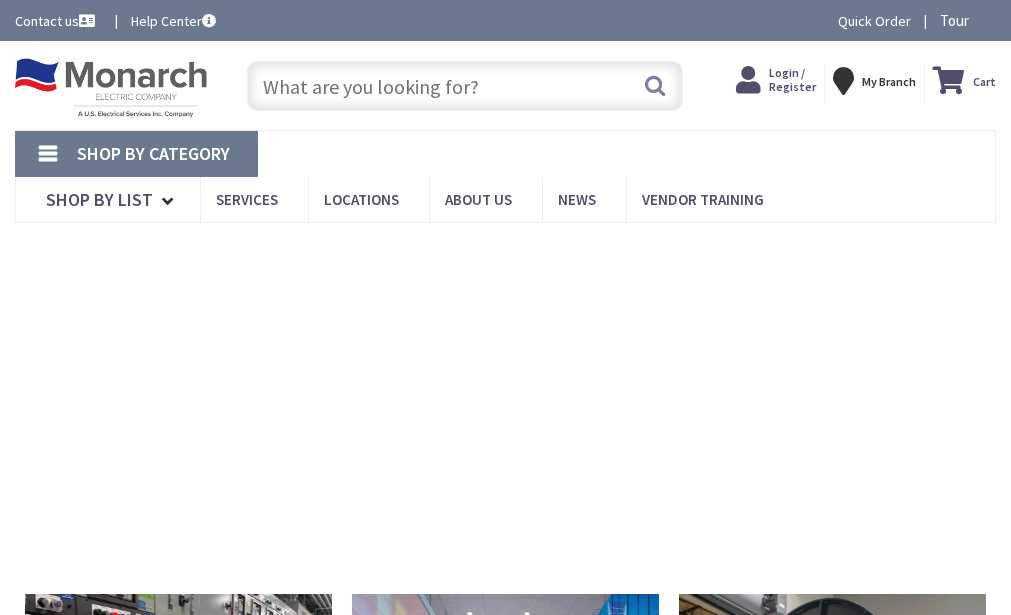 scroll, scrollTop: 0, scrollLeft: 0, axis: both 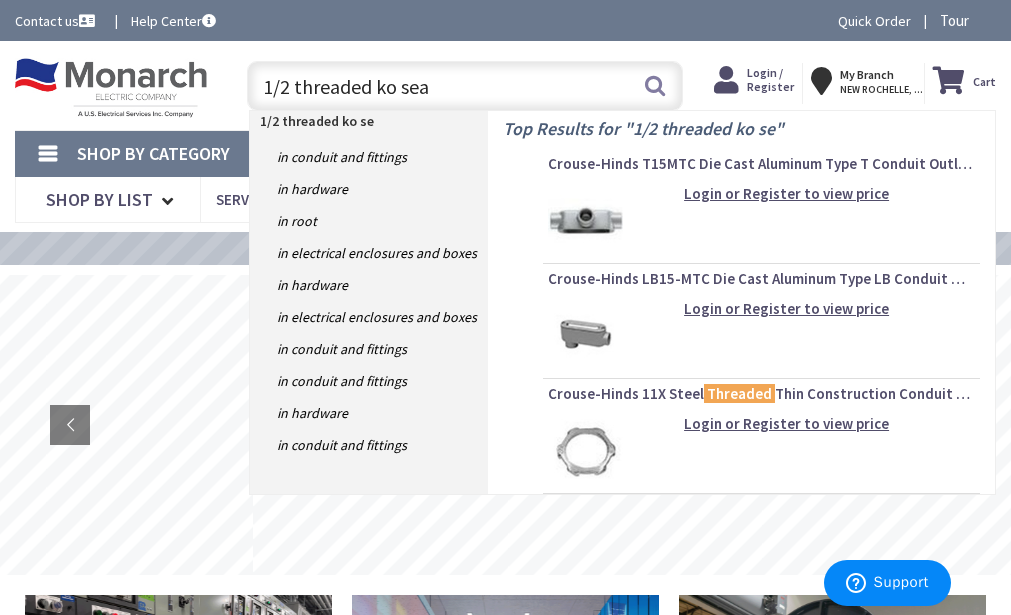 type on "1/2 threaded ko seal" 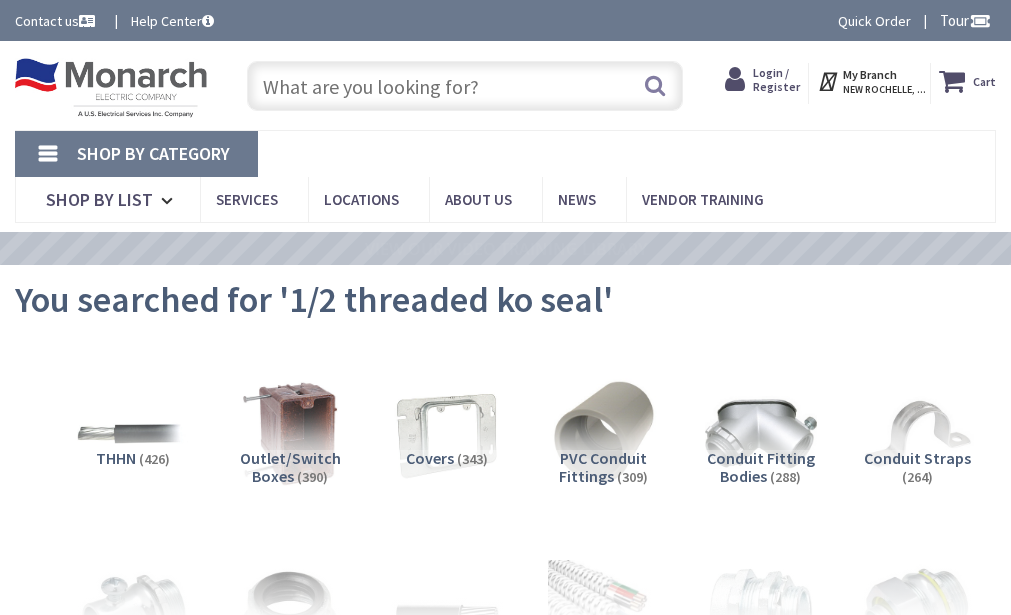 scroll, scrollTop: 0, scrollLeft: 0, axis: both 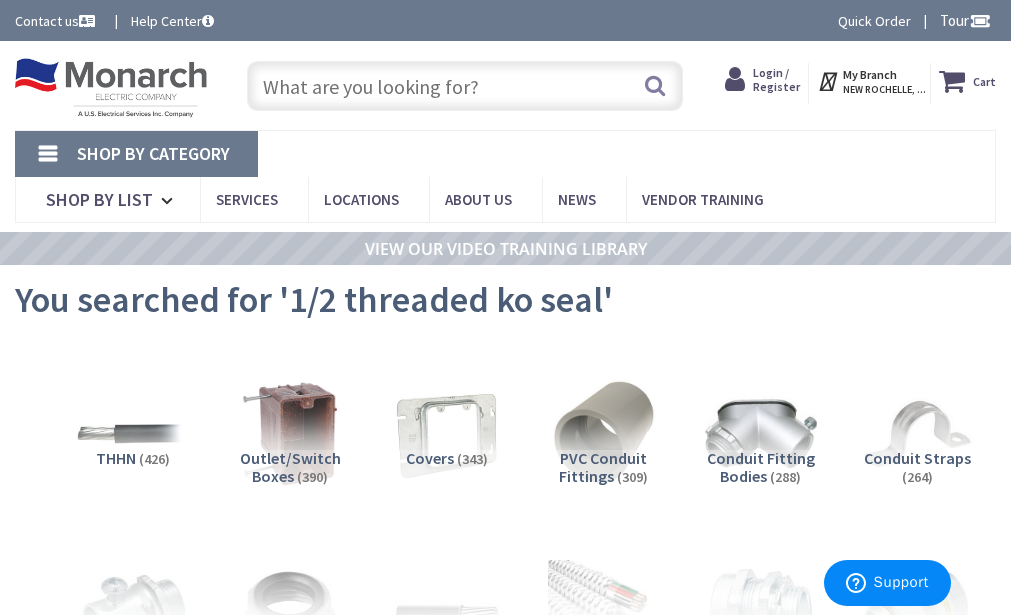 click at bounding box center [464, 86] 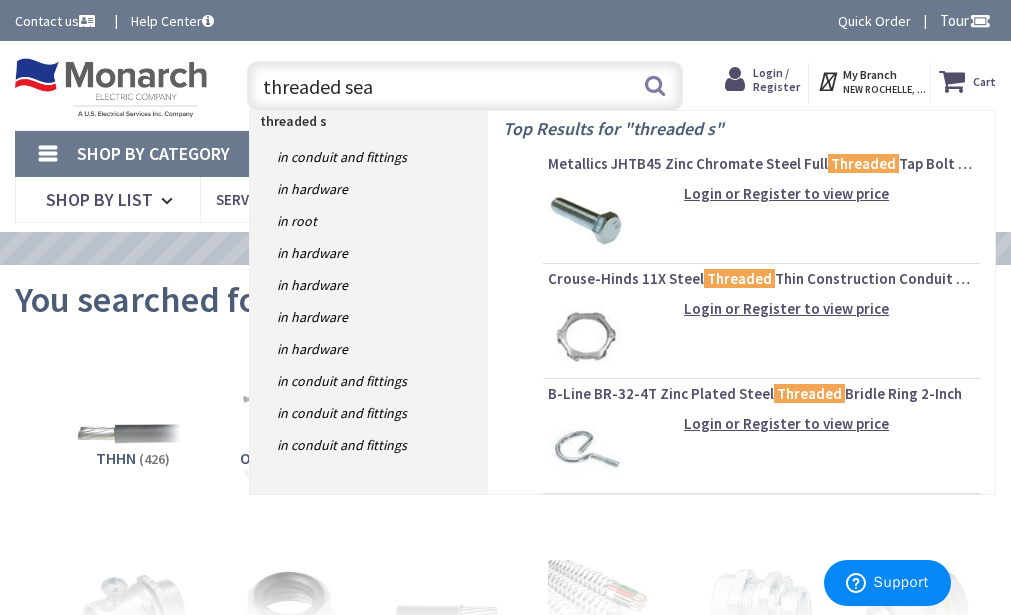 type on "threaded seal" 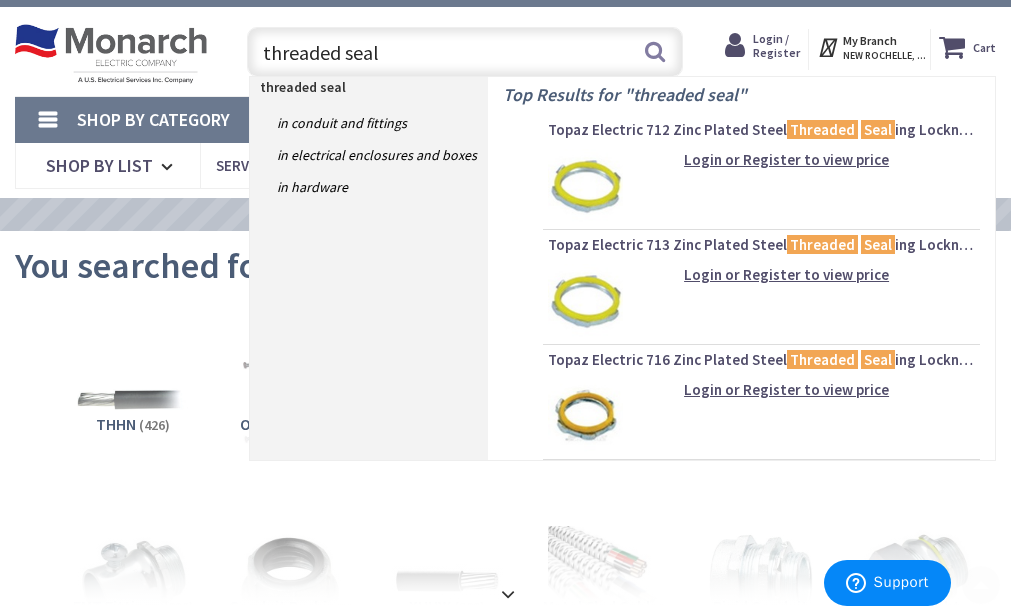 scroll, scrollTop: 0, scrollLeft: 0, axis: both 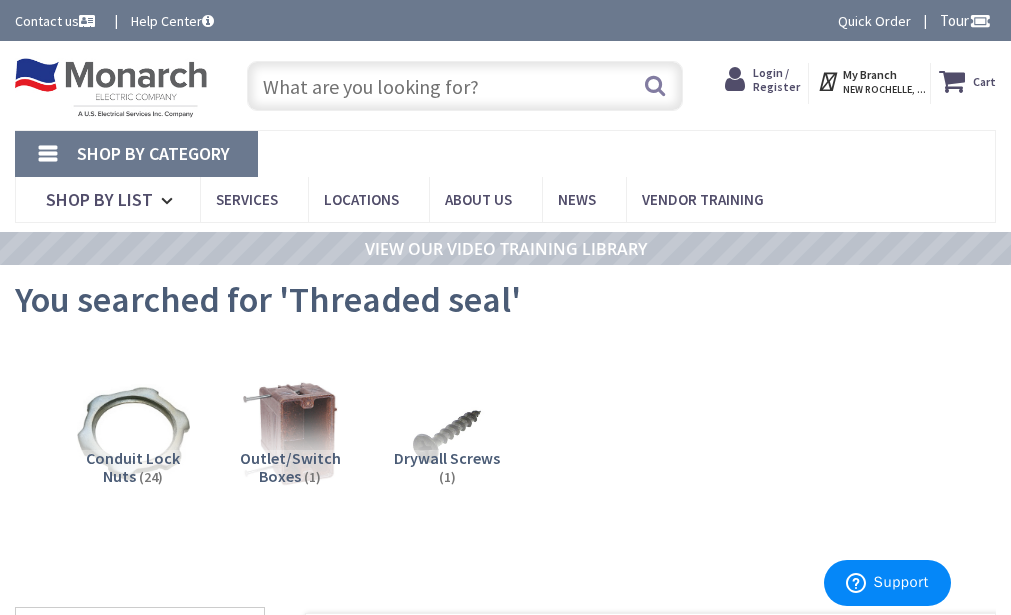 click at bounding box center [464, 86] 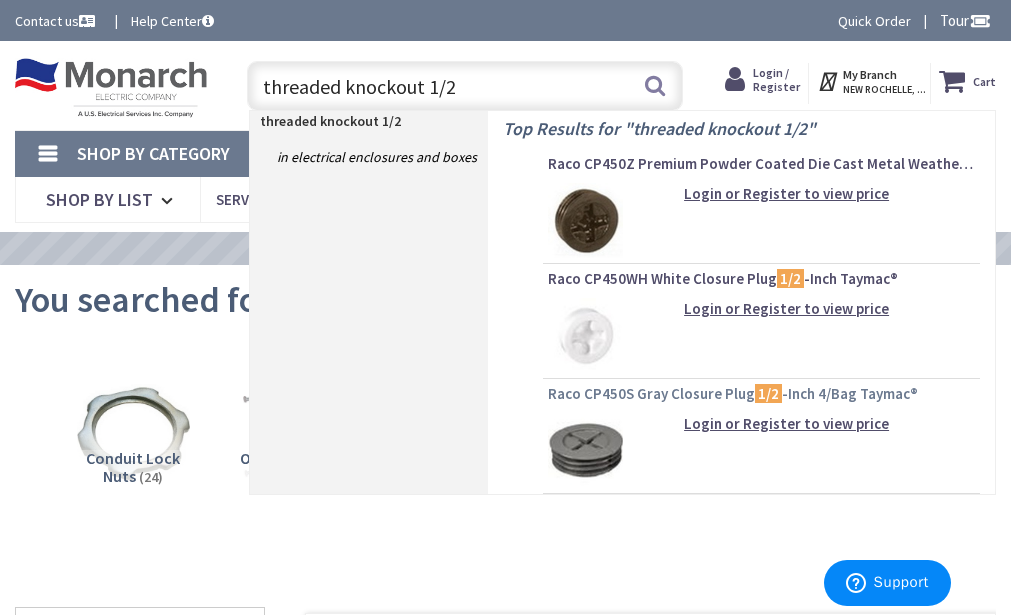 type on "threaded knockout 1/2" 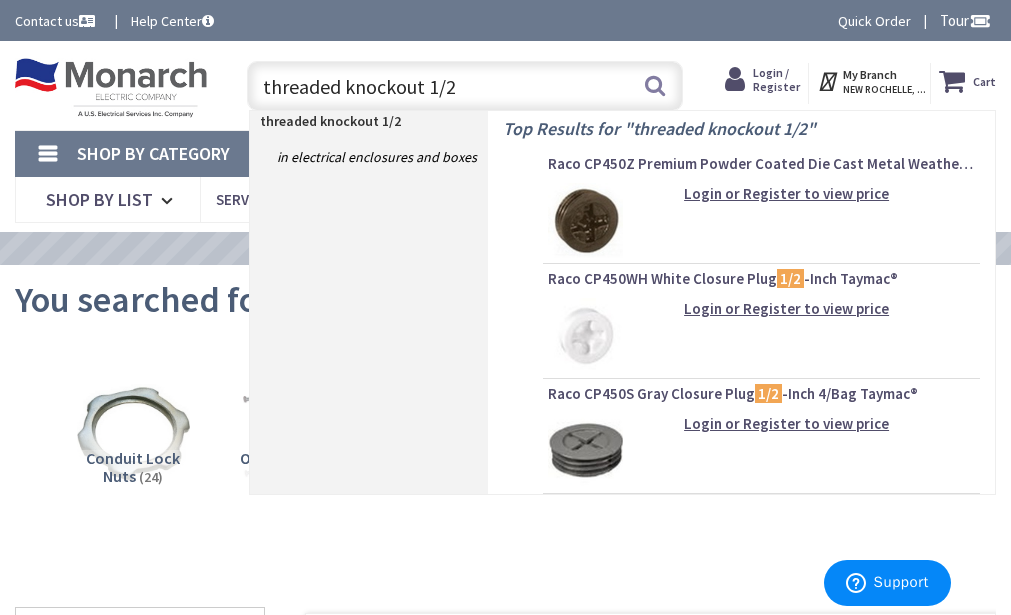 click on "Raco CP450S Gray Closure Plug  1/2 -Inch 4/Bag Taymac®" at bounding box center [761, 394] 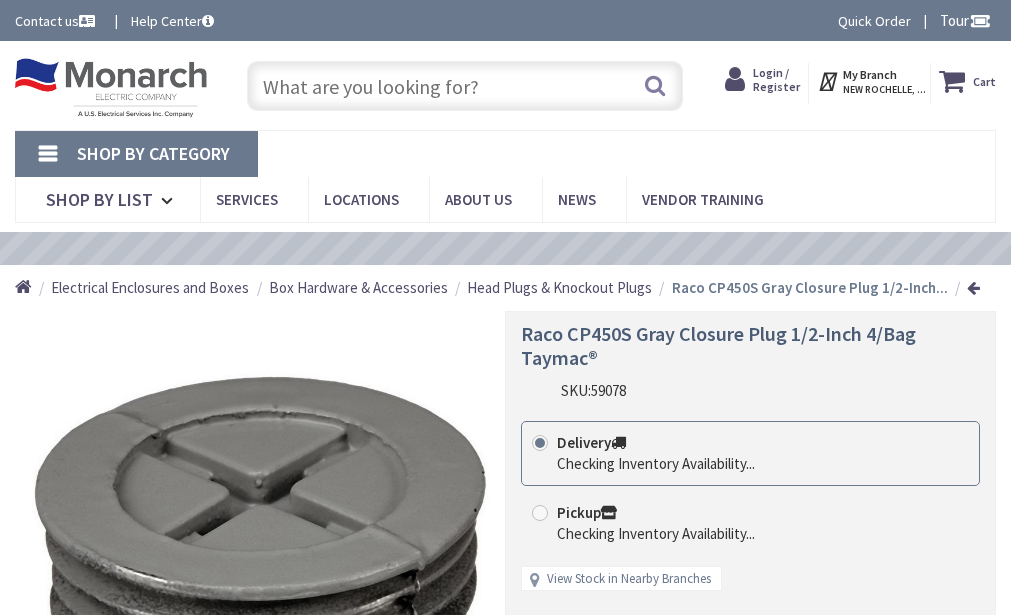 scroll, scrollTop: 0, scrollLeft: 0, axis: both 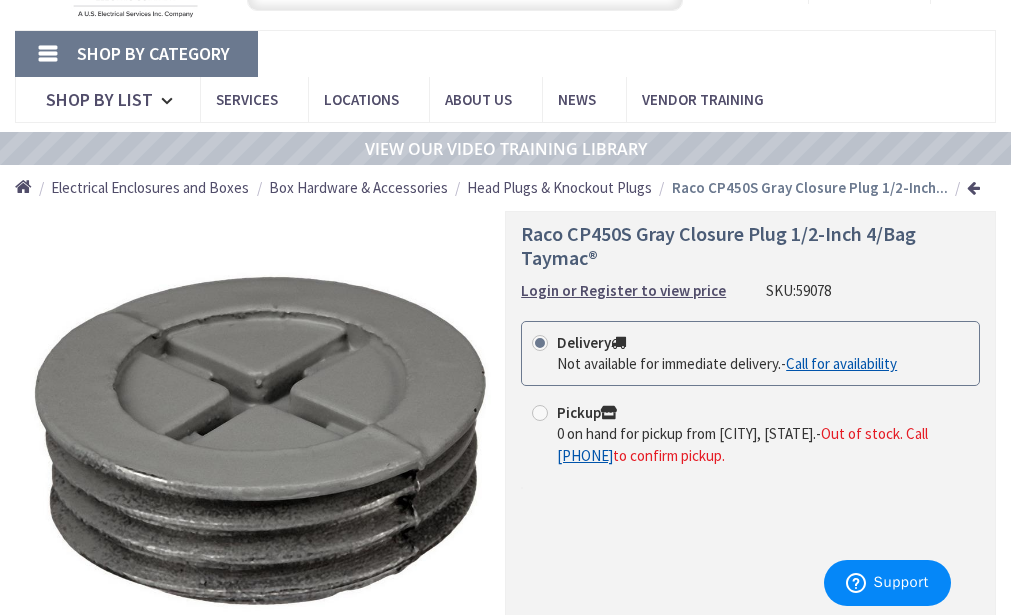 click on "Raco CP450S Gray Closure Plug 1/2-Inch 4/Bag Taymac®" at bounding box center (718, 245) 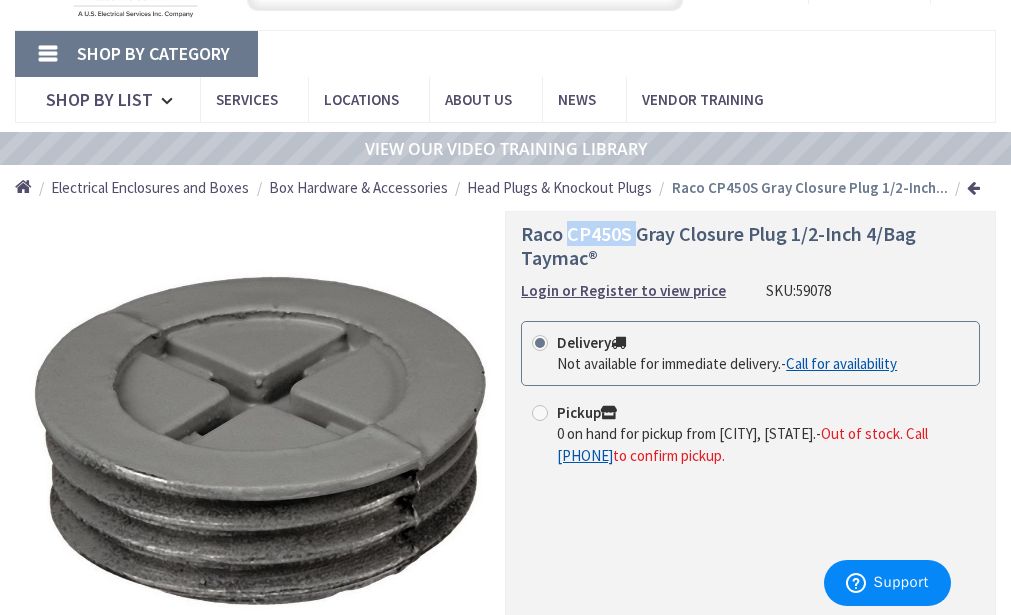 click on "Raco CP450S Gray Closure Plug 1/2-Inch 4/Bag Taymac®" at bounding box center [718, 245] 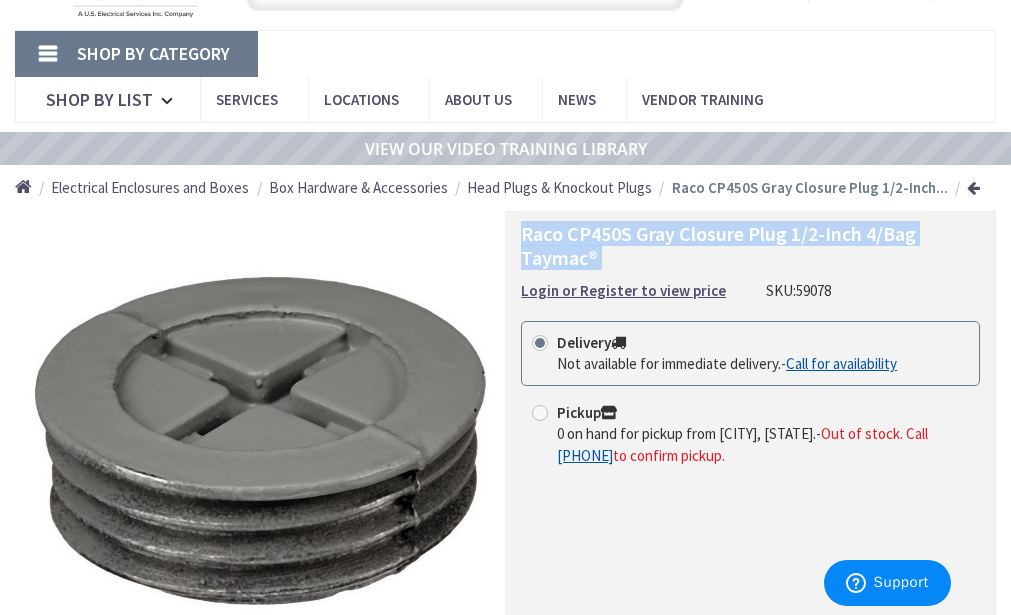 click on "Raco CP450S Gray Closure Plug 1/2-Inch 4/Bag Taymac®" at bounding box center (718, 245) 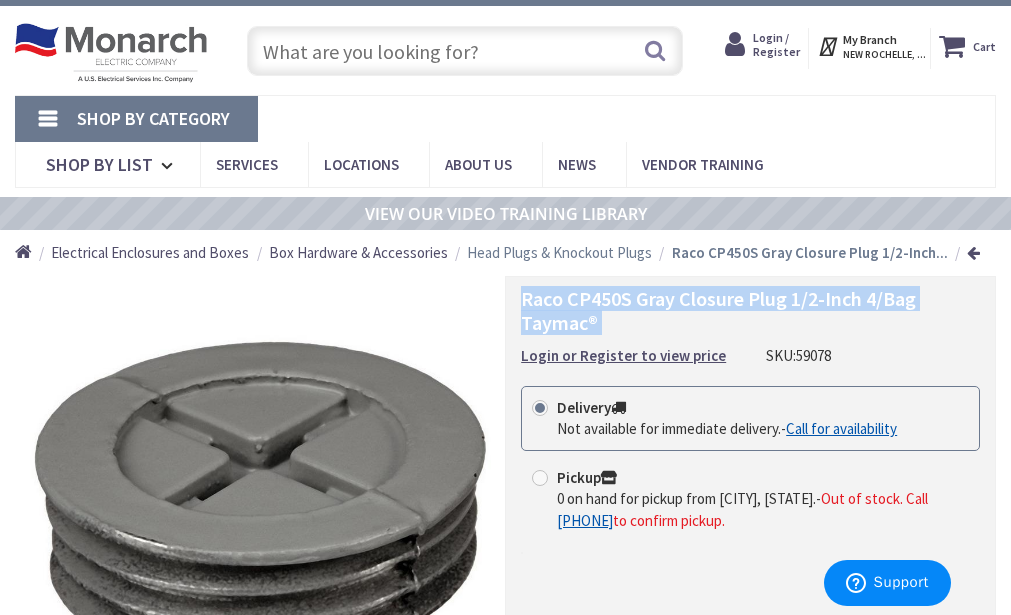 scroll, scrollTop: 0, scrollLeft: 0, axis: both 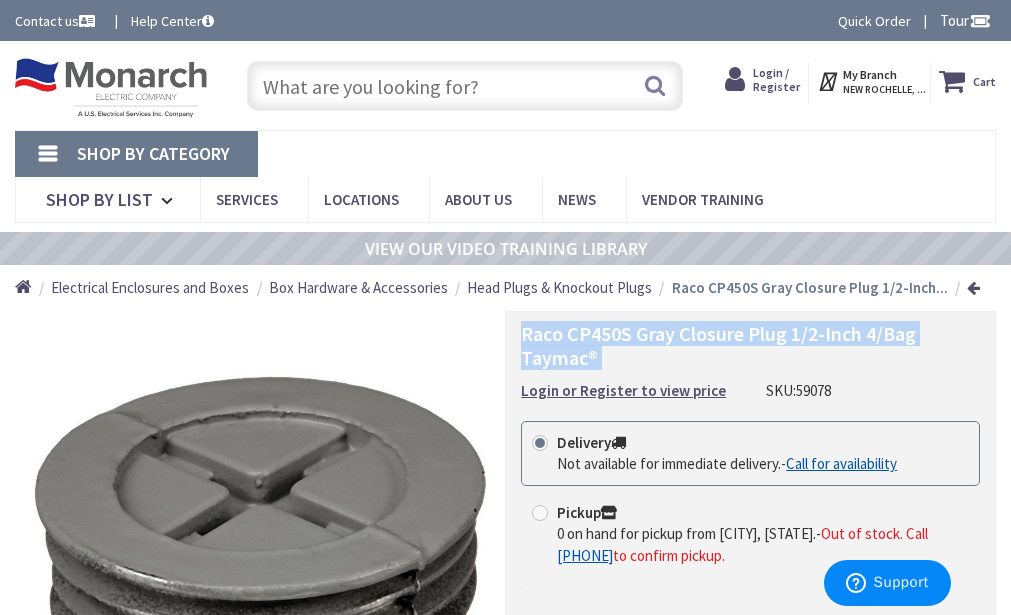 click at bounding box center (464, 86) 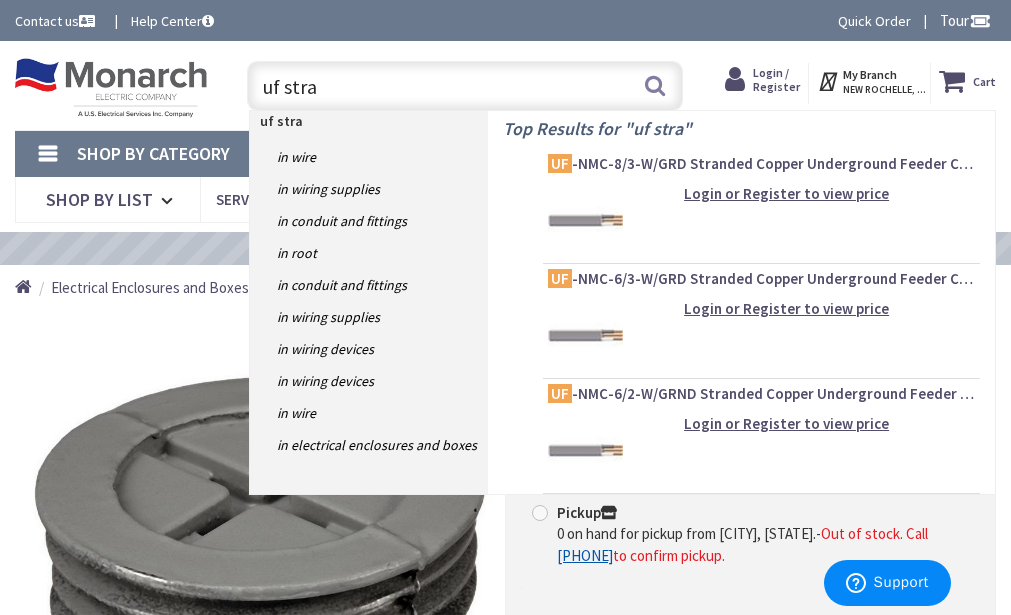 type on "uf strap" 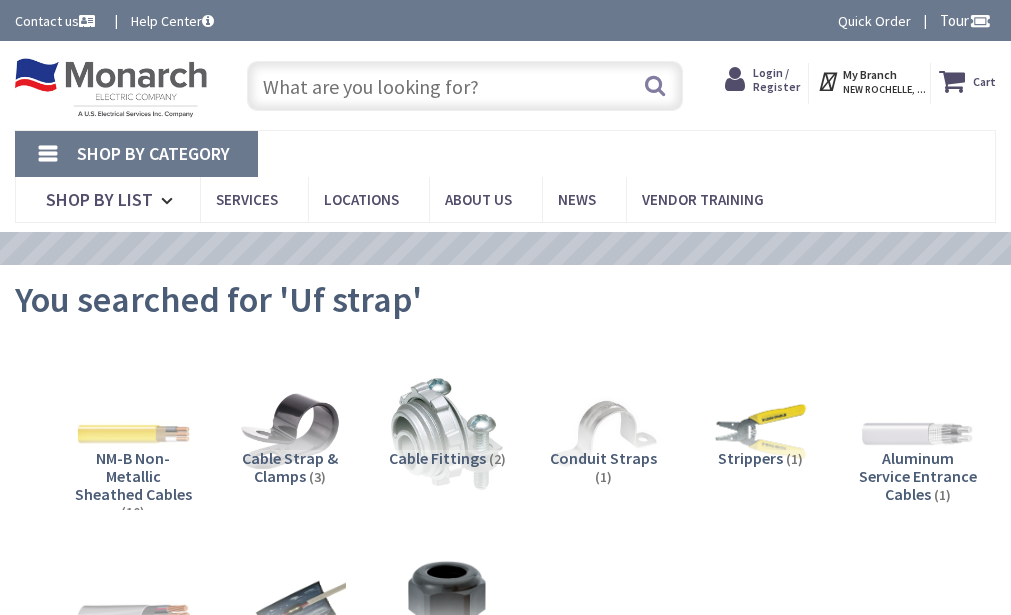 scroll, scrollTop: 100, scrollLeft: 0, axis: vertical 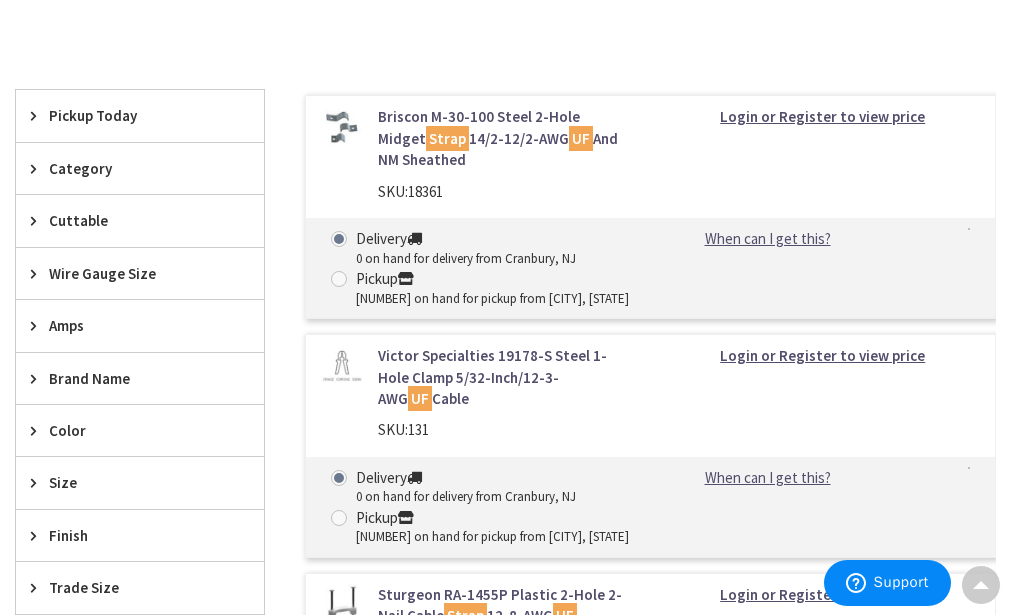click on "Briscon M-30-100 Steel 2-Hole Midget  Strap  14/2-12/2-AWG  UF  And NM Sheathed" at bounding box center [506, 138] 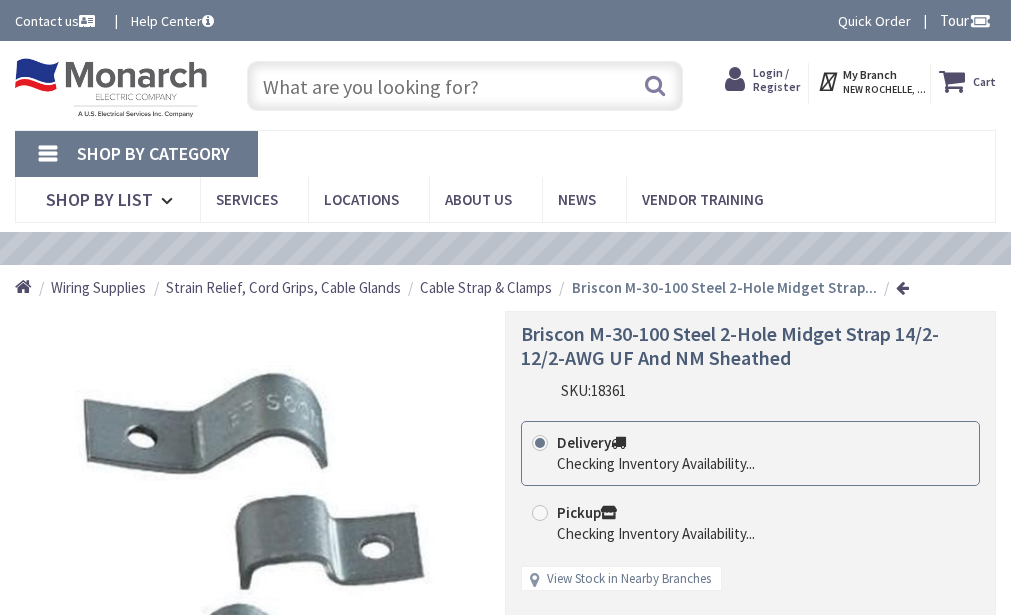 scroll, scrollTop: 0, scrollLeft: 0, axis: both 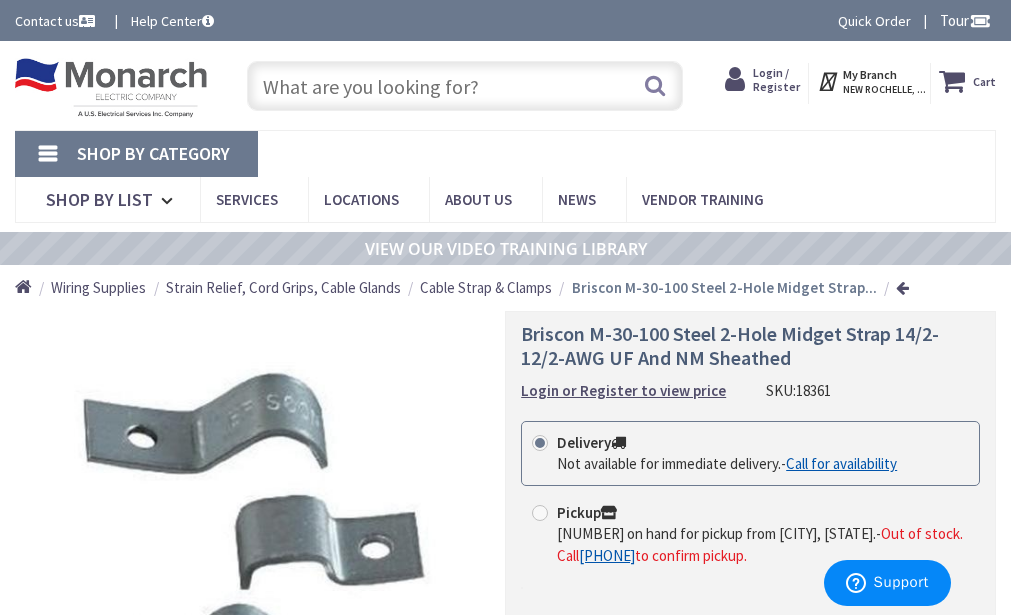 click on "Search" at bounding box center (459, 85) 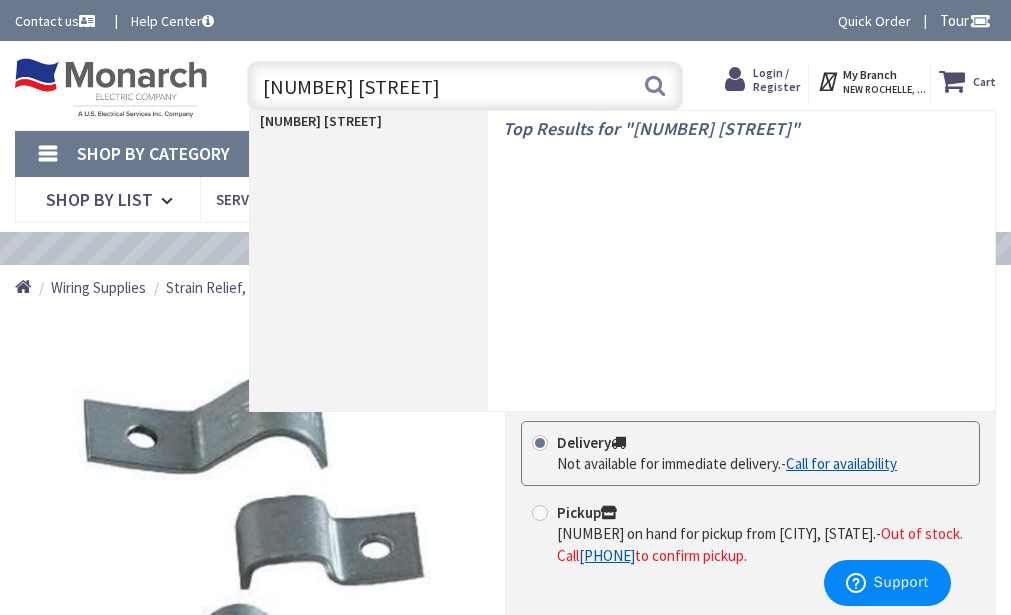 type on "1 hole midget strap" 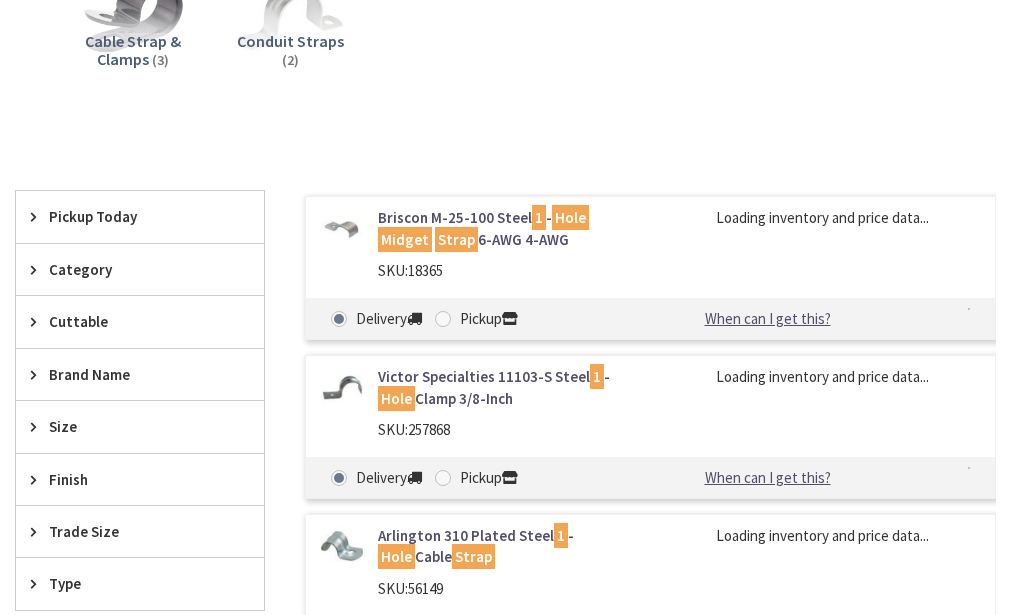 scroll, scrollTop: 484, scrollLeft: 0, axis: vertical 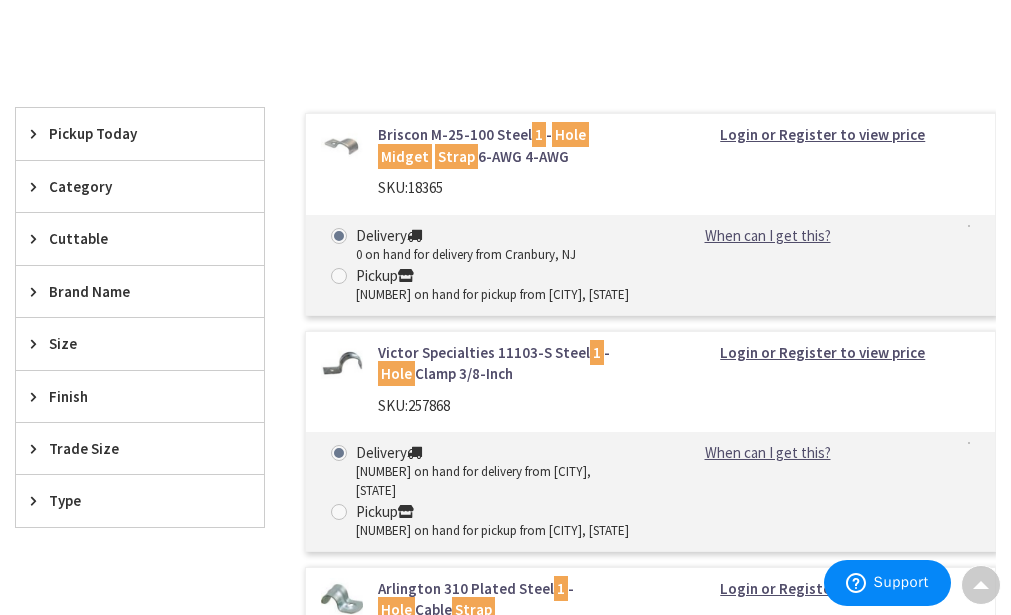 click on "Briscon M-25-100 Steel  1 - Hole   Midget   Strap  6-AWG 4-AWG" at bounding box center (506, 145) 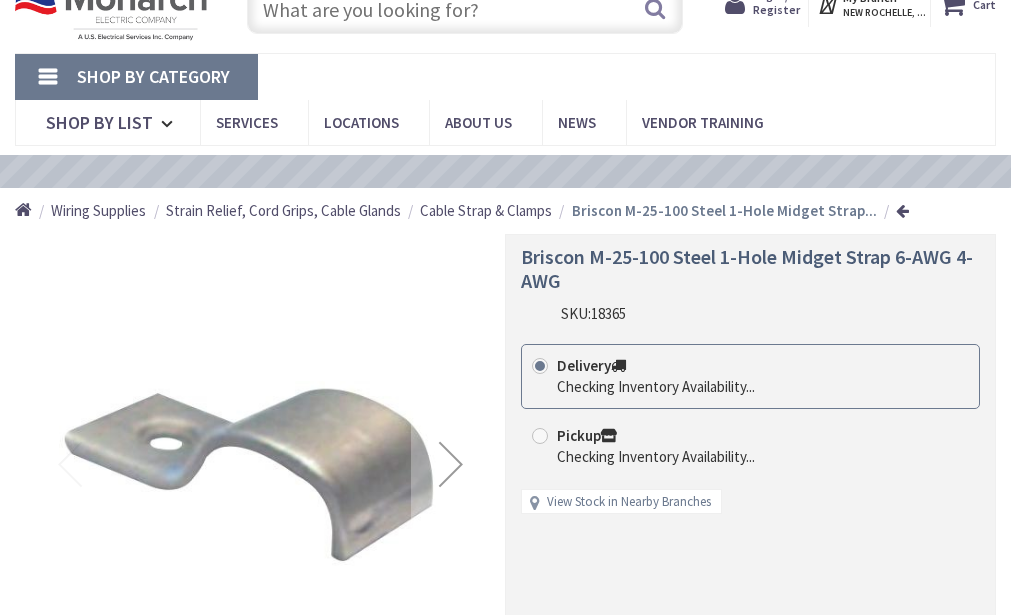 scroll, scrollTop: 100, scrollLeft: 0, axis: vertical 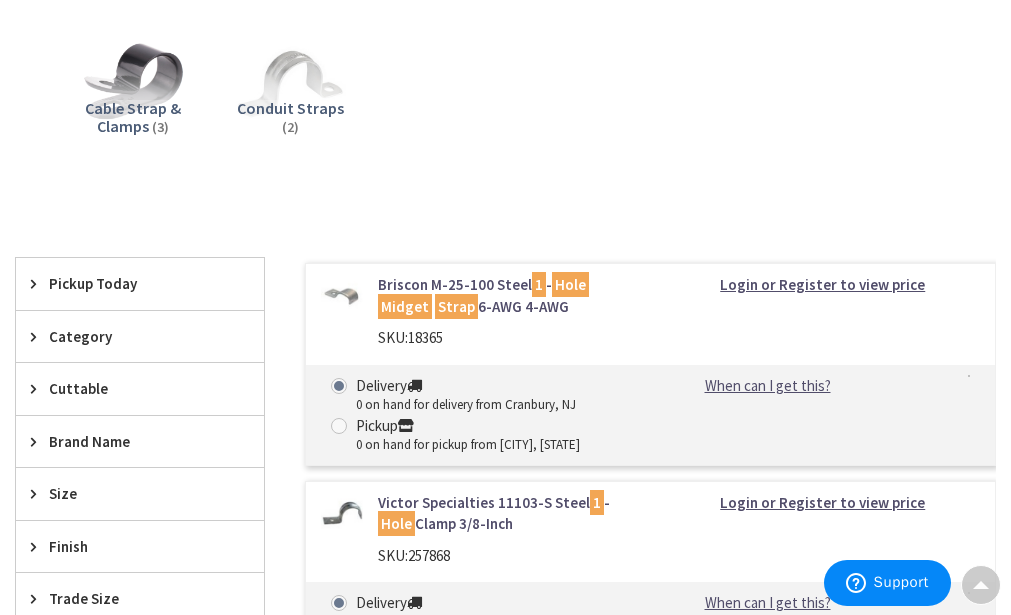 click on "Briscon M-25-100 Steel  1 - Hole   Midget   Strap  6-AWG 4-AWG" at bounding box center (506, 295) 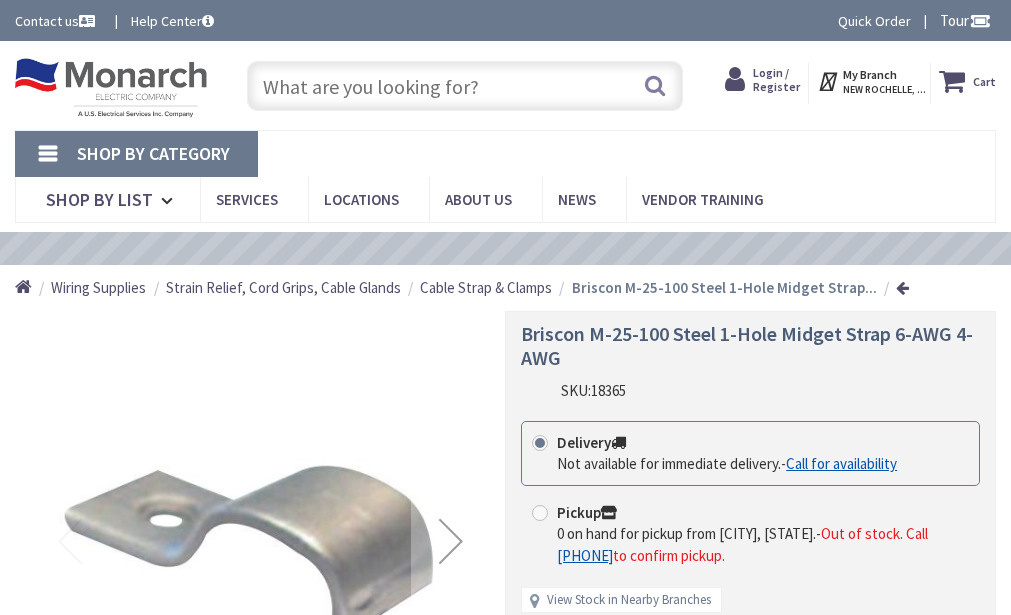 scroll, scrollTop: 0, scrollLeft: 0, axis: both 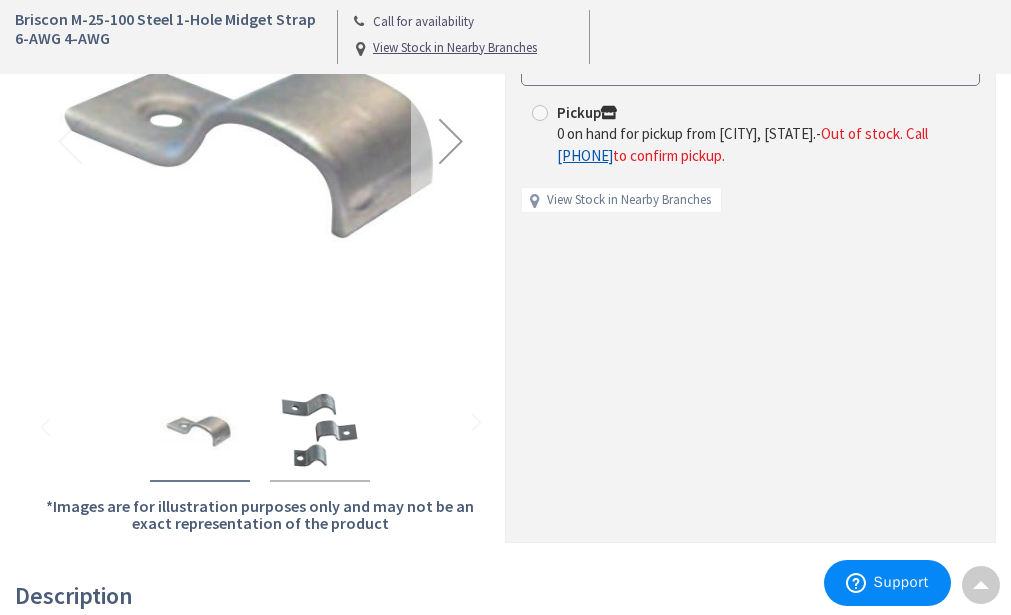 click at bounding box center (451, 141) 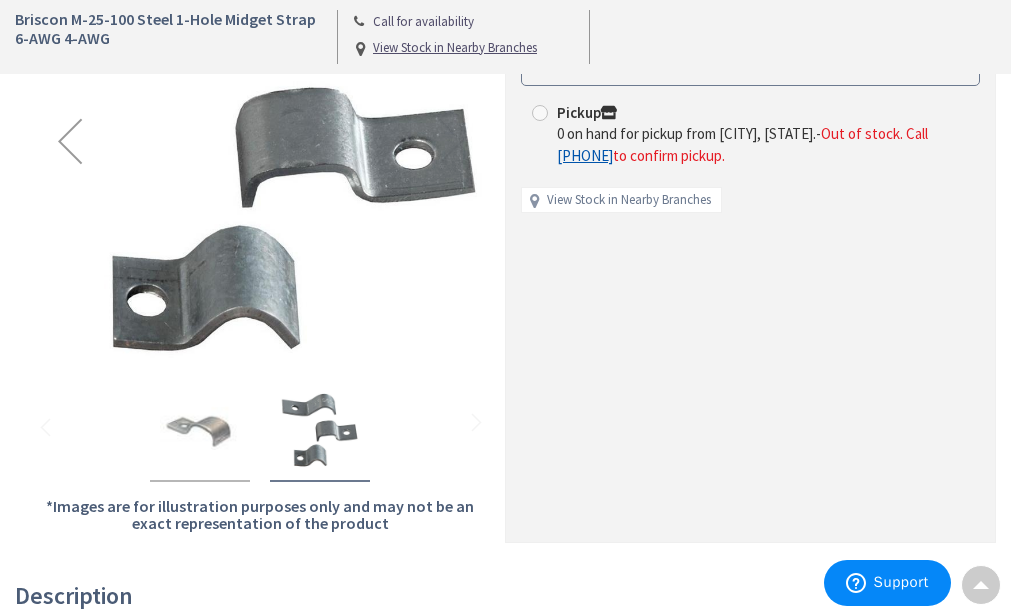 scroll, scrollTop: 200, scrollLeft: 0, axis: vertical 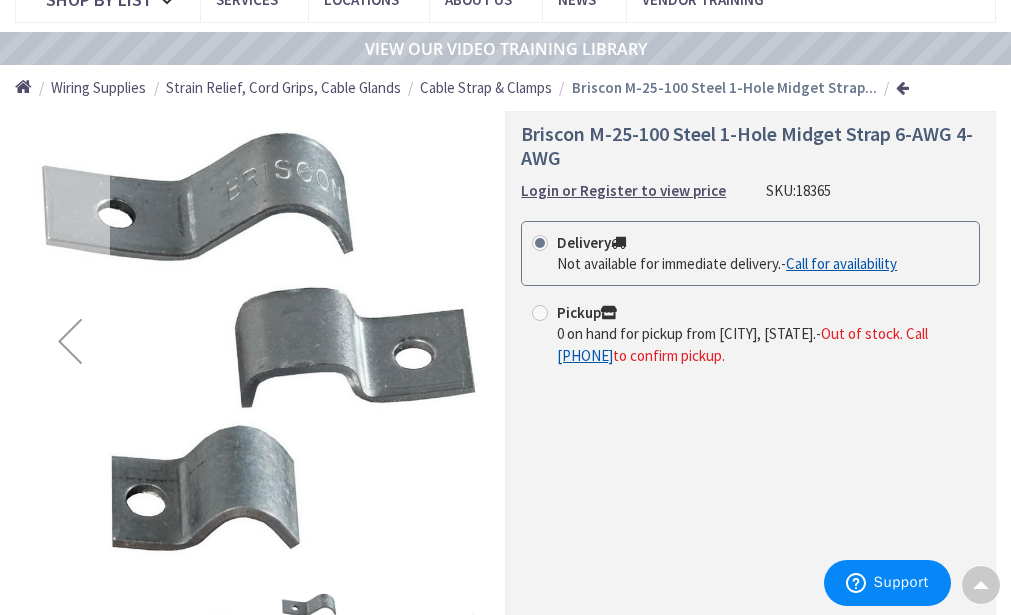 click at bounding box center (70, 341) 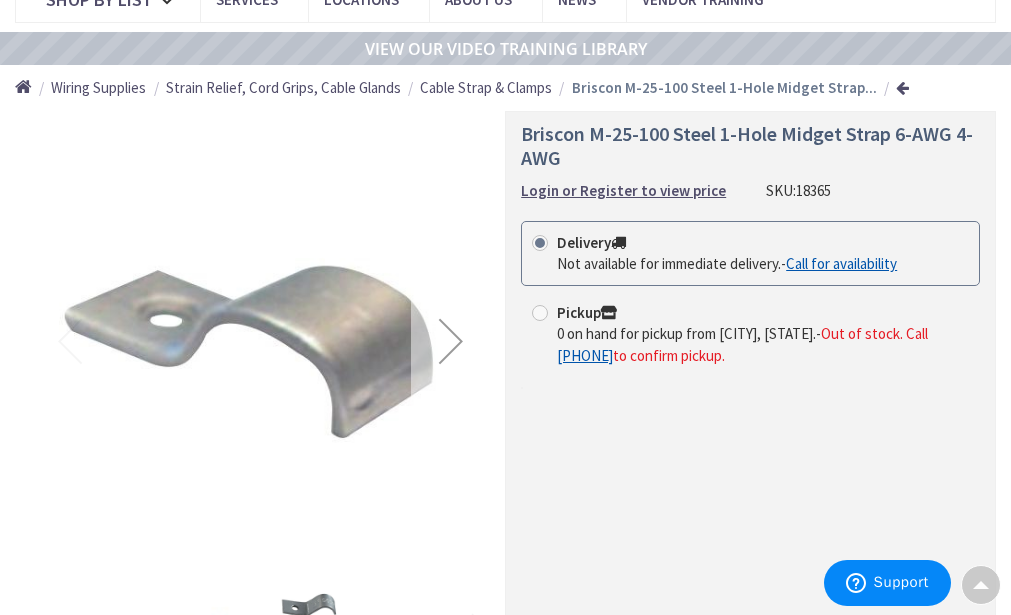 click at bounding box center [451, 341] 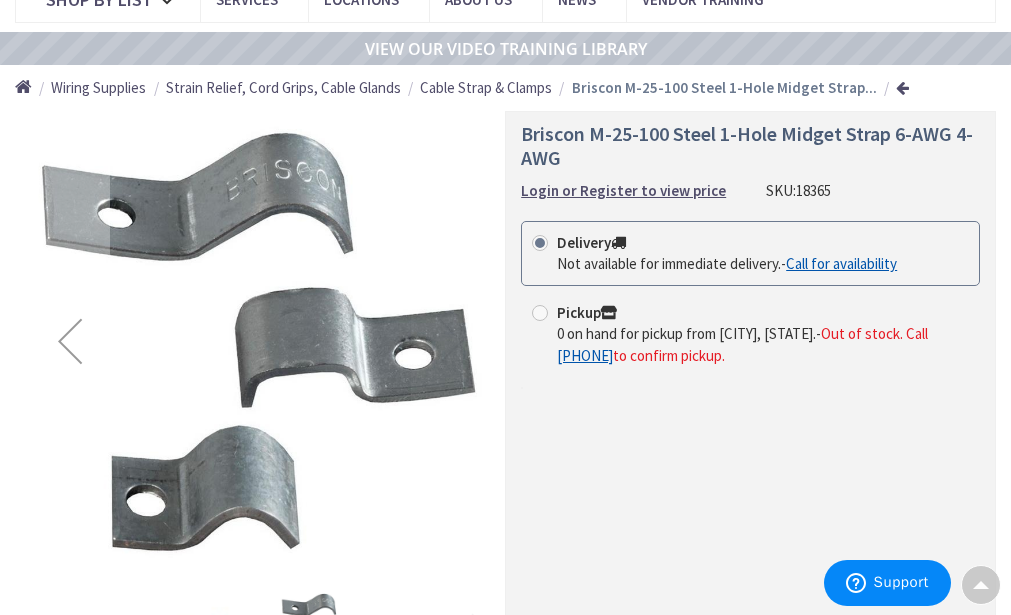 scroll, scrollTop: 0, scrollLeft: 0, axis: both 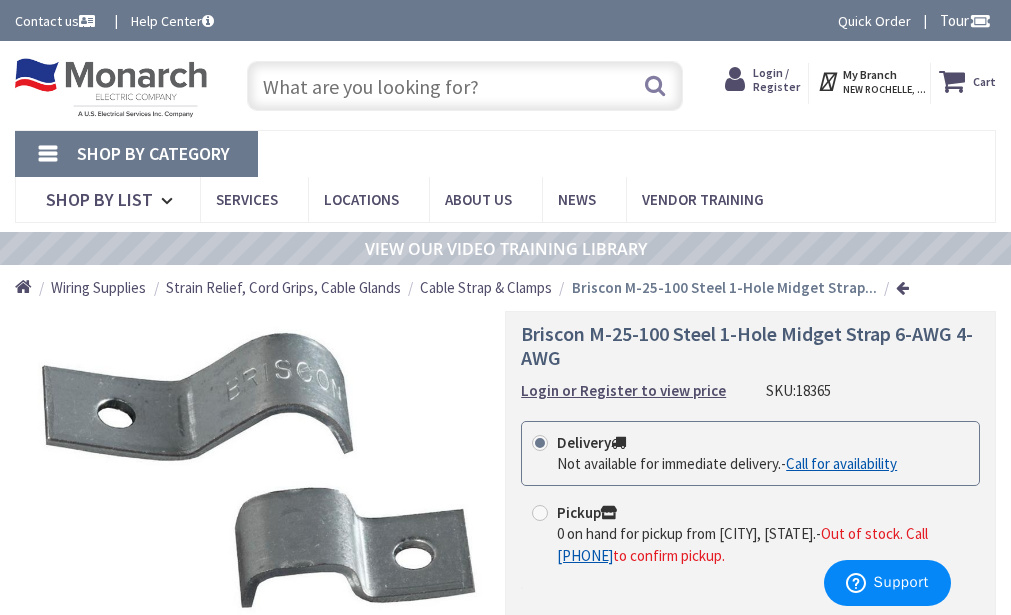 click at bounding box center [464, 86] 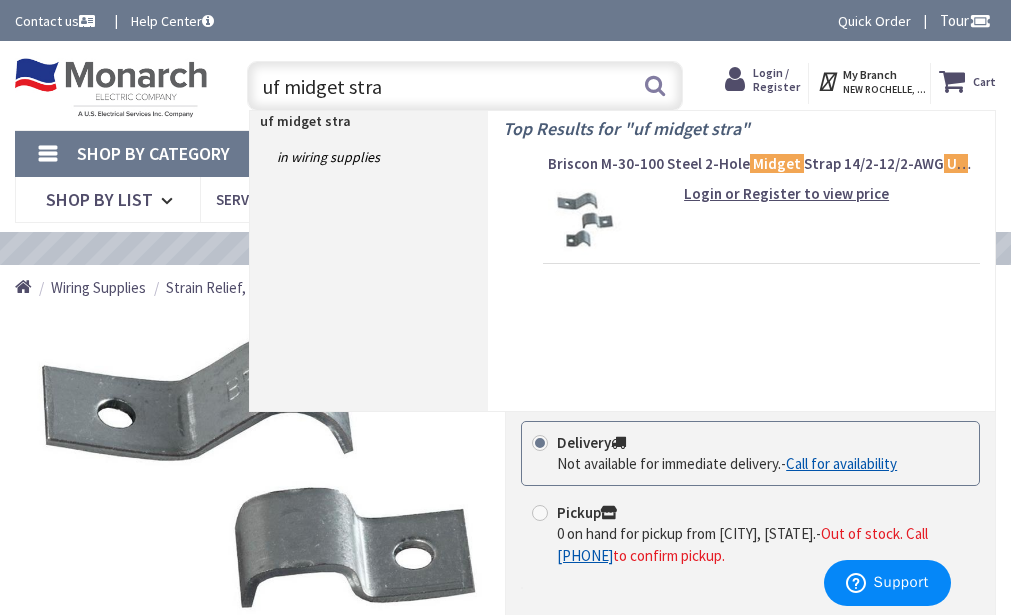 type on "uf midget strap" 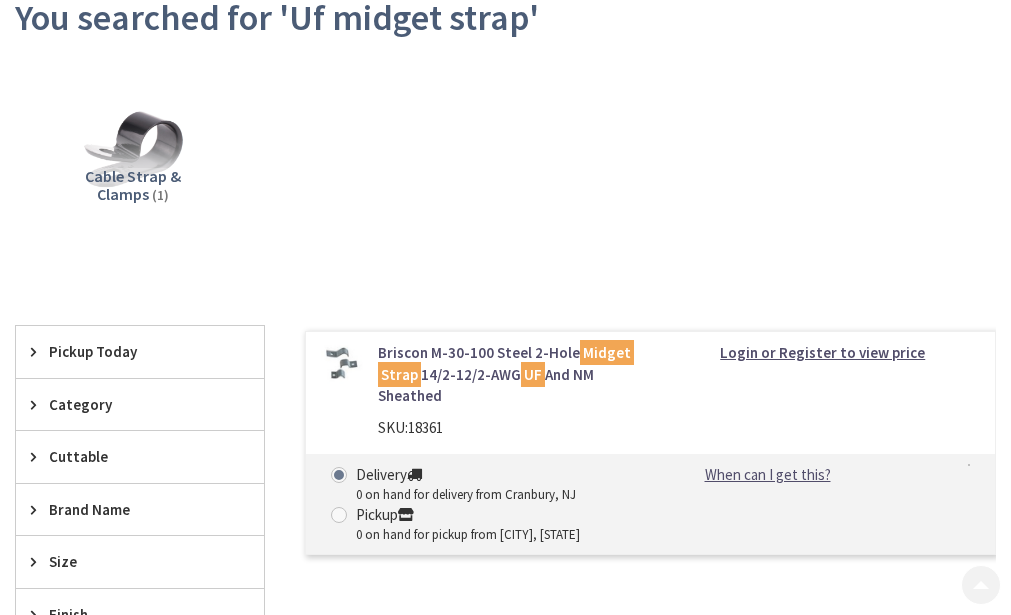 scroll, scrollTop: 400, scrollLeft: 0, axis: vertical 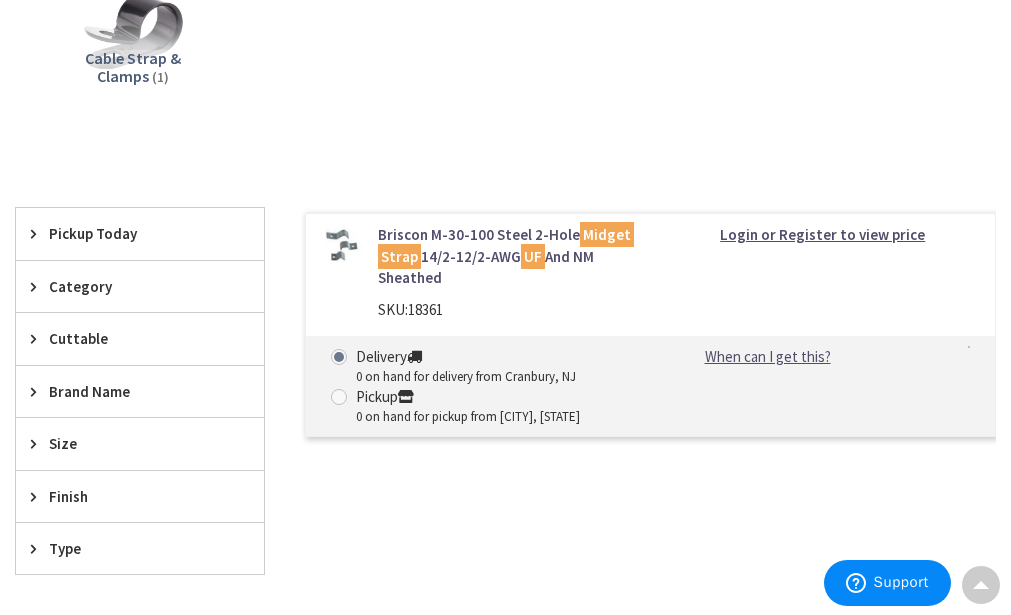 click on "Briscon M-30-100 Steel 2-Hole  Midget   Strap  14/2-12/2-AWG  UF  And NM Sheathed" at bounding box center [506, 256] 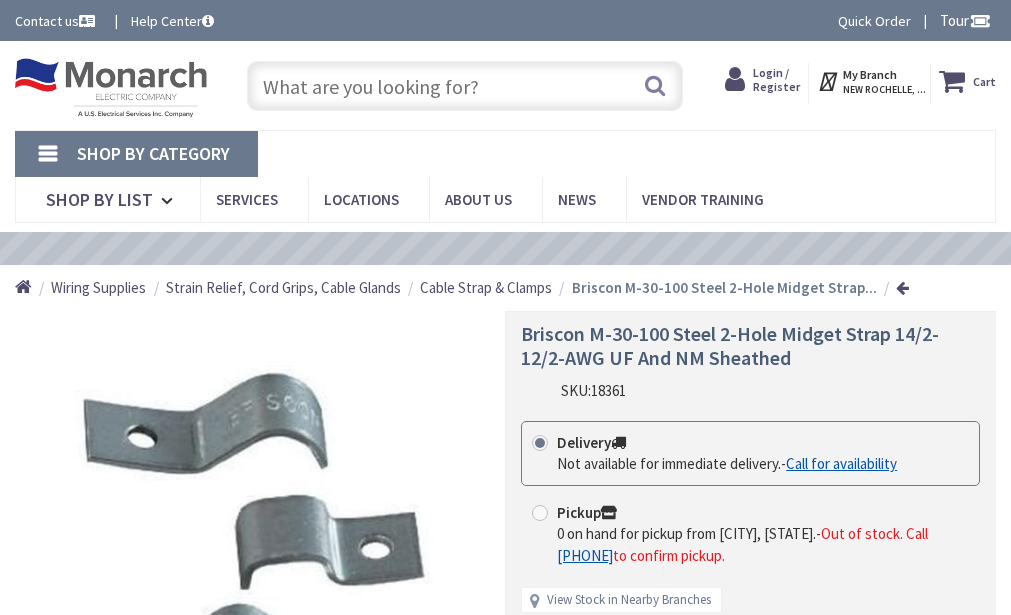 scroll, scrollTop: 300, scrollLeft: 0, axis: vertical 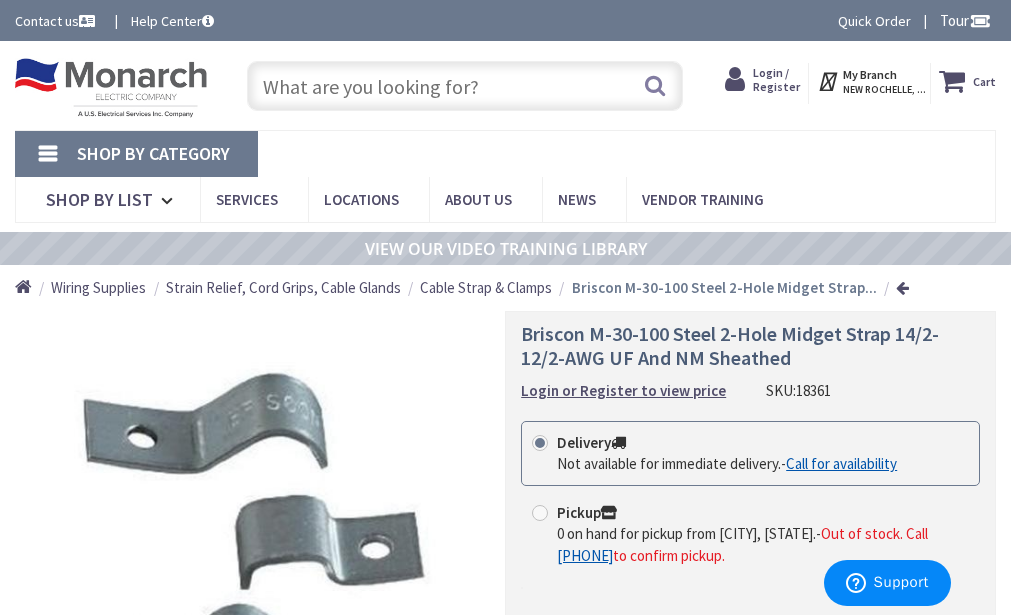 click at bounding box center (464, 86) 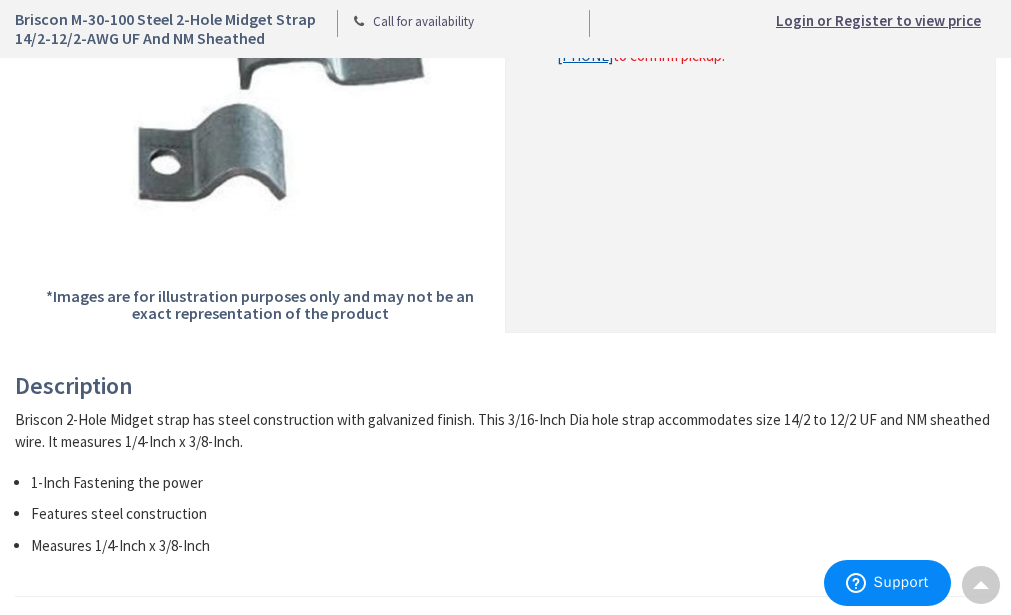 scroll, scrollTop: 0, scrollLeft: 0, axis: both 